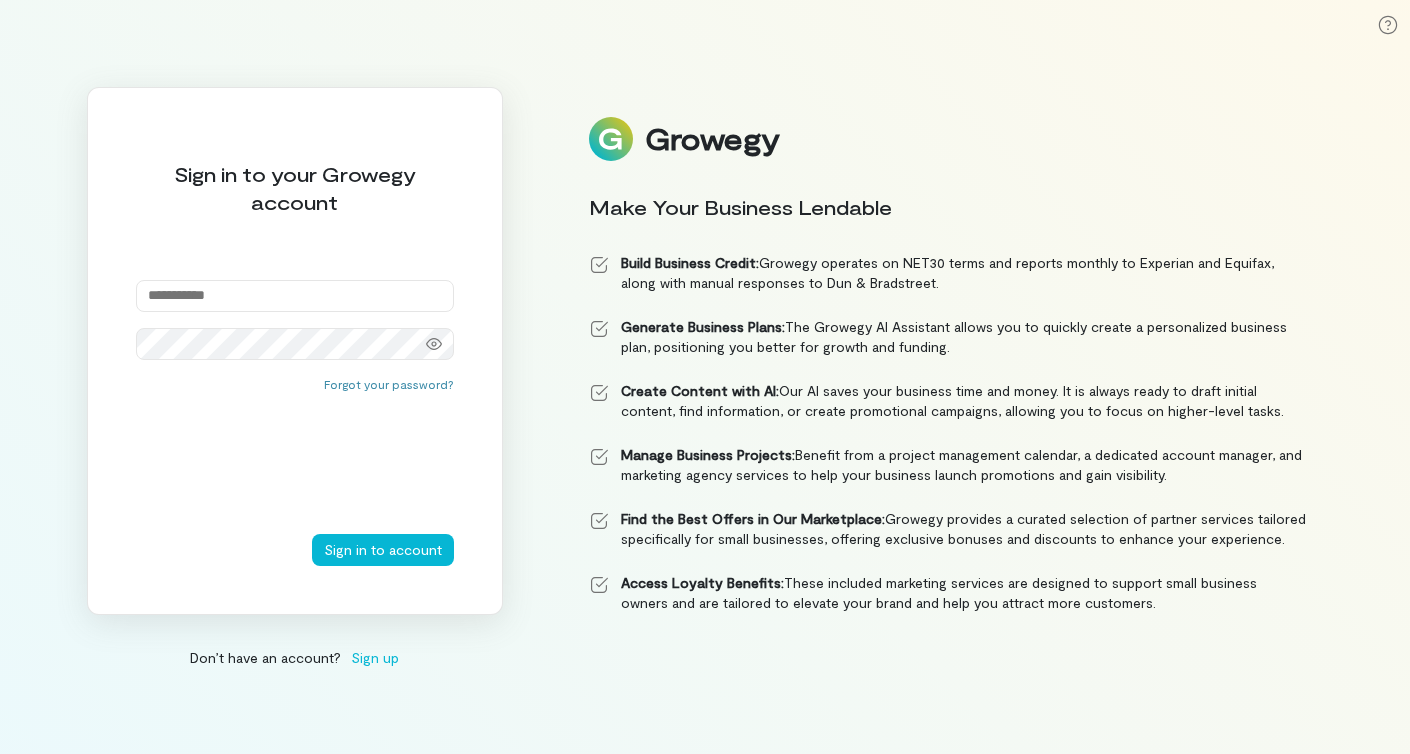 scroll, scrollTop: 0, scrollLeft: 0, axis: both 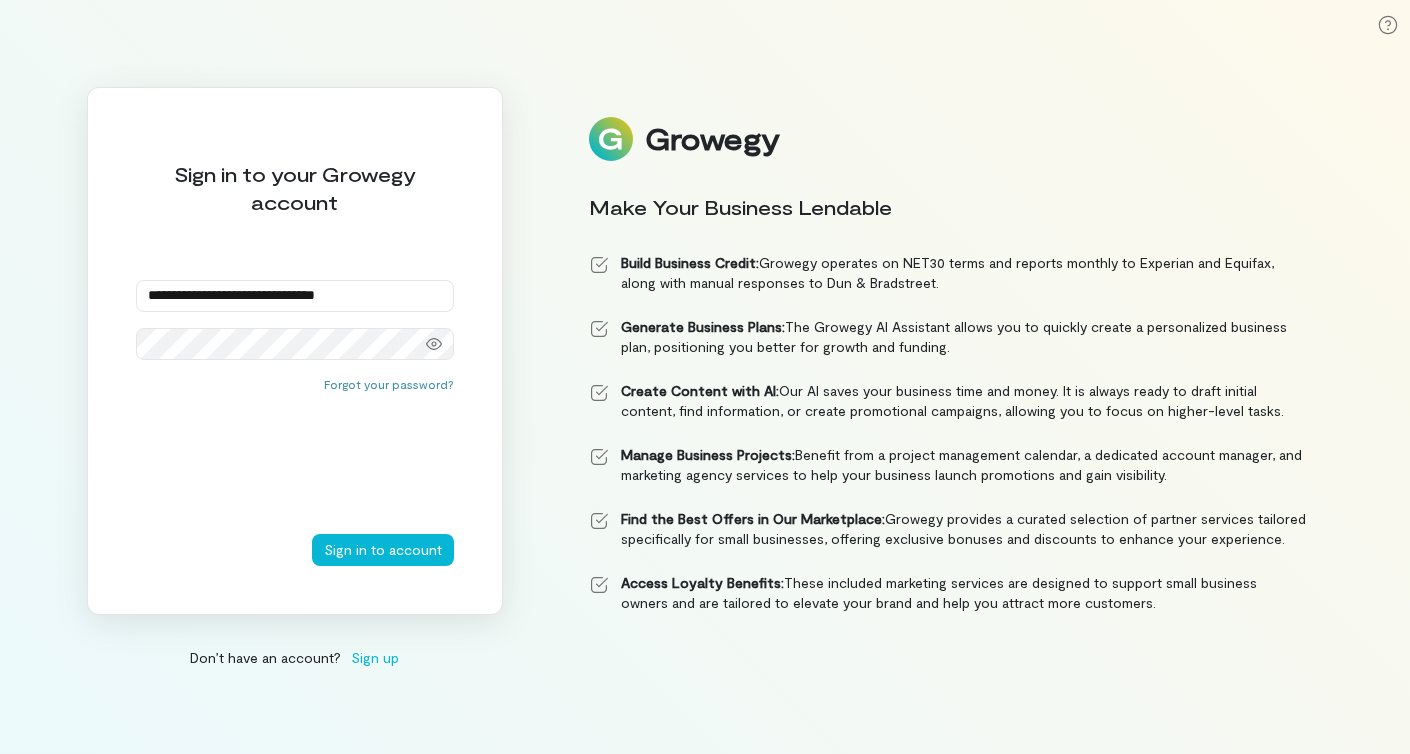 click on "Sign in to account" at bounding box center (383, 550) 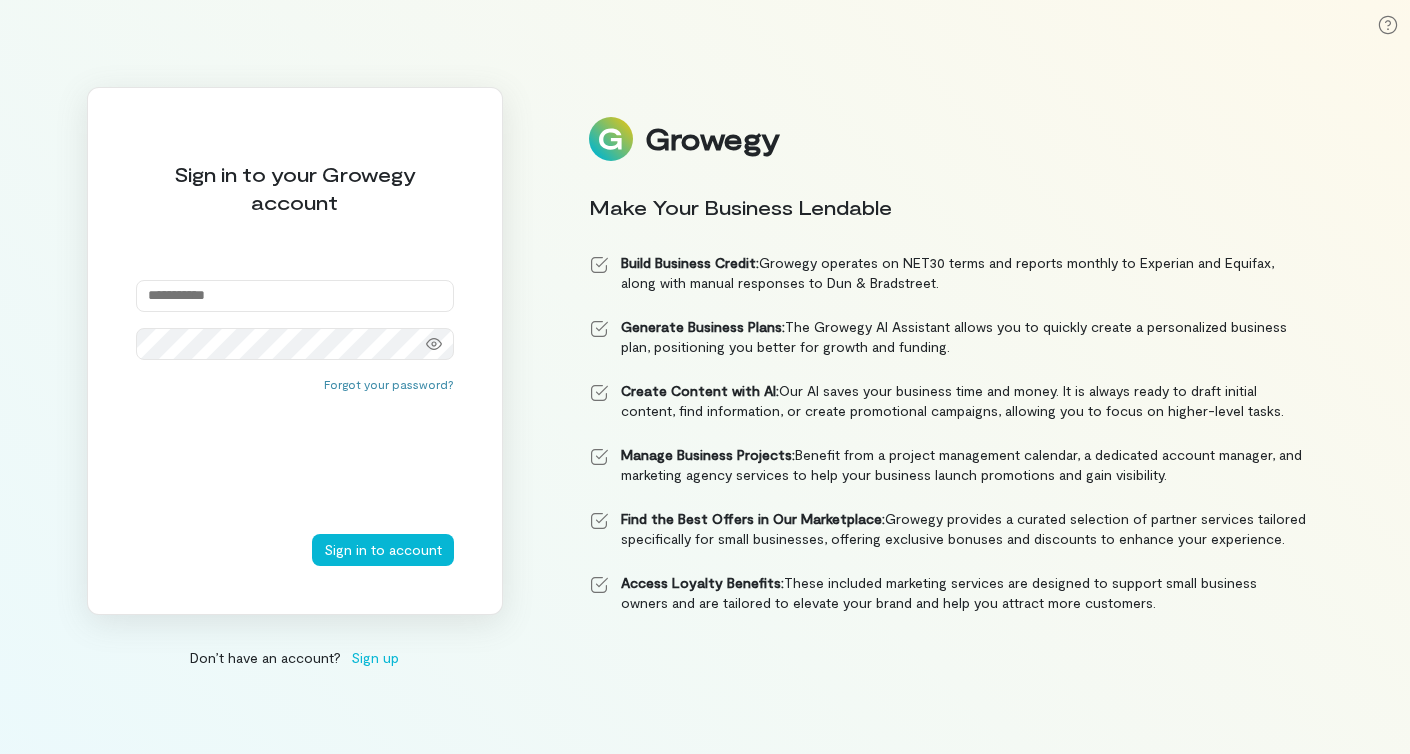 scroll, scrollTop: 0, scrollLeft: 0, axis: both 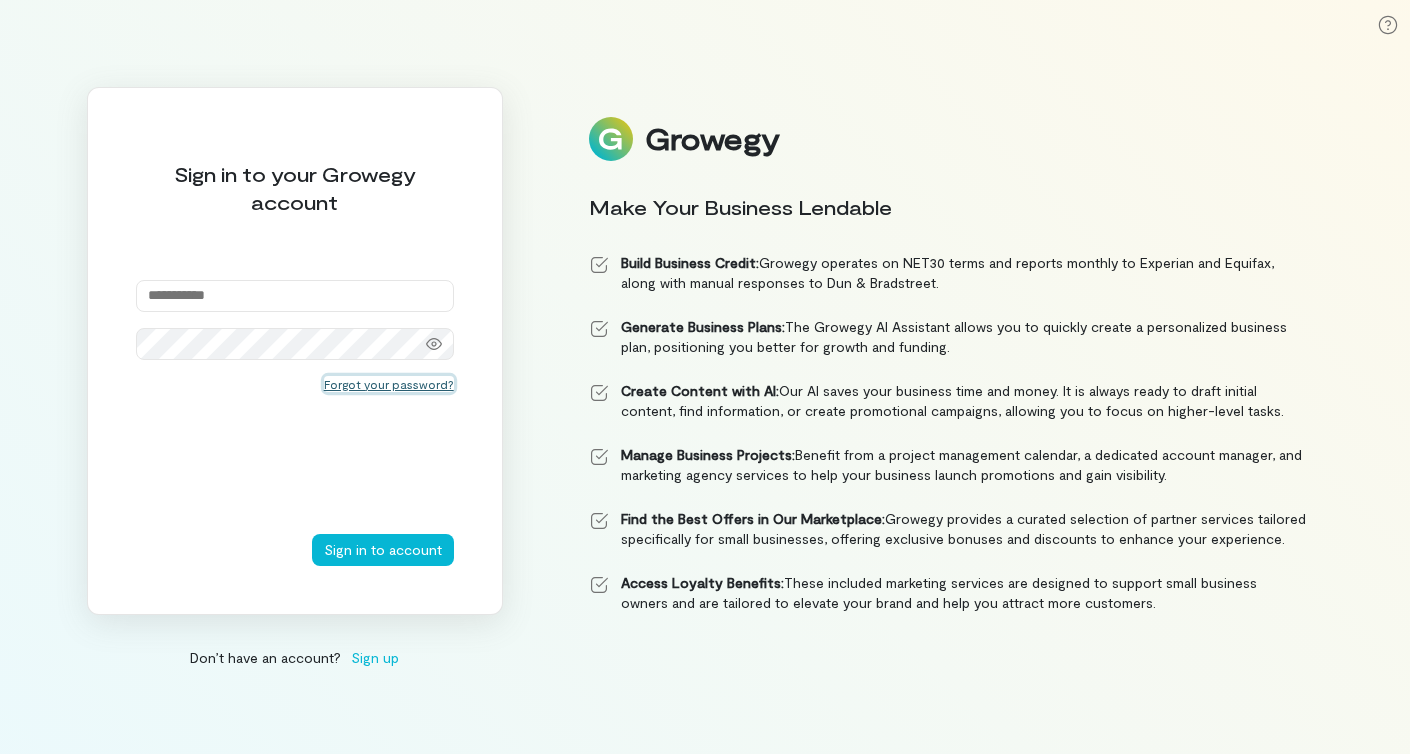 click on "Forgot your password?" at bounding box center (389, 384) 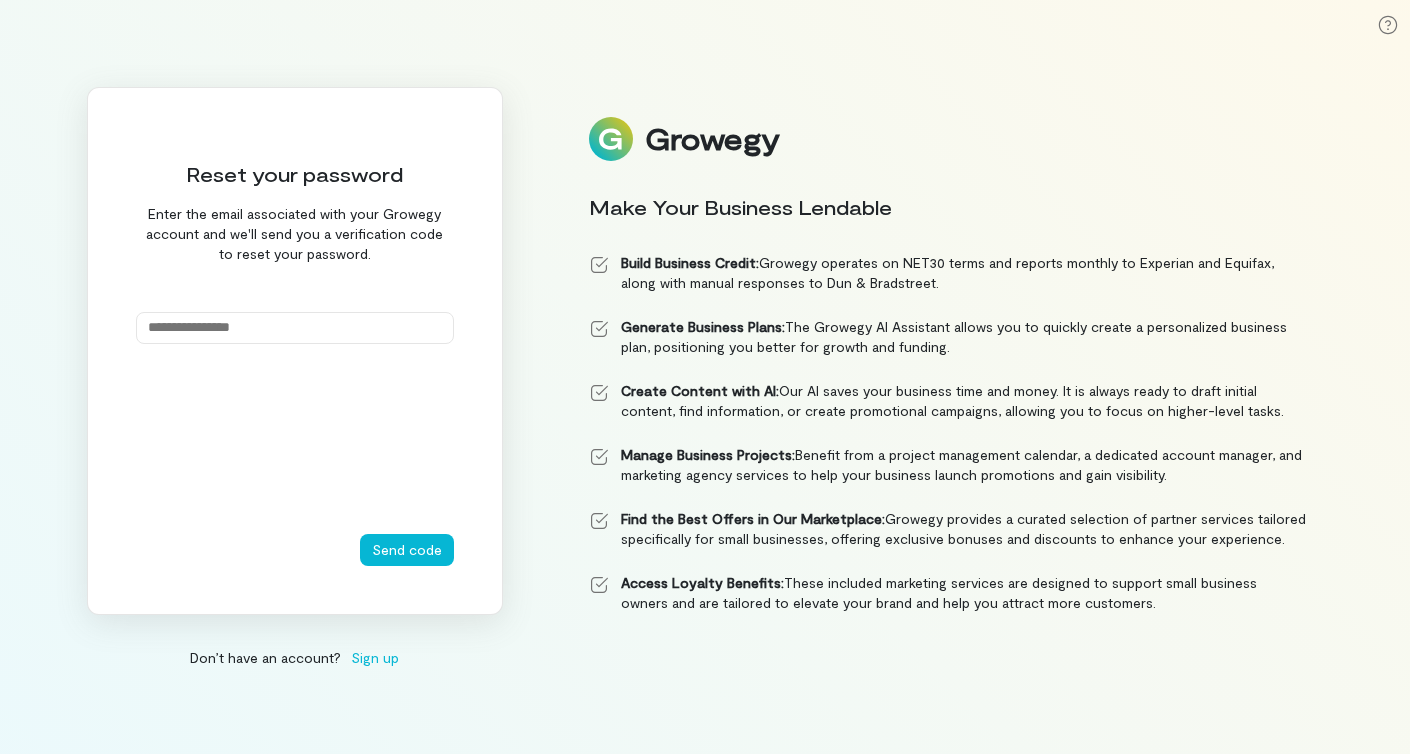 click at bounding box center (295, 328) 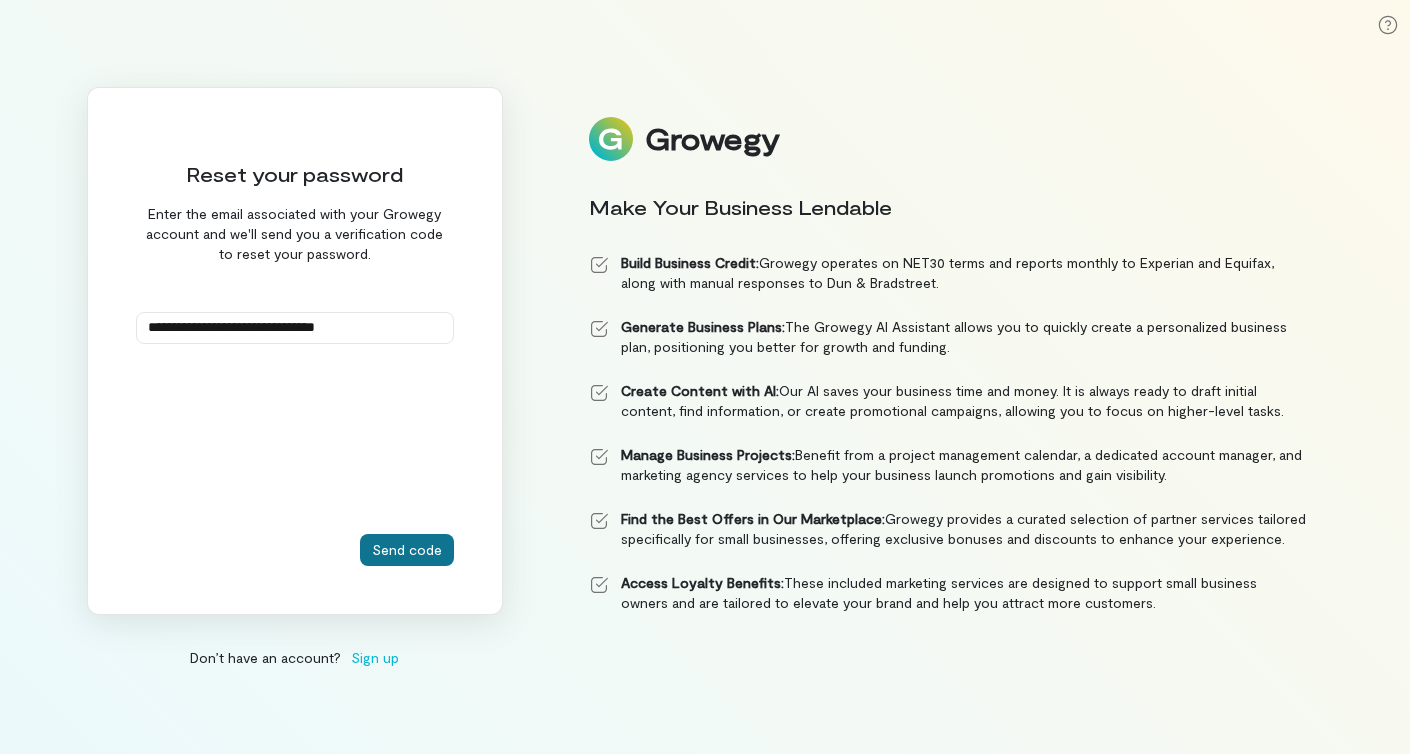 click on "Send code" at bounding box center (407, 550) 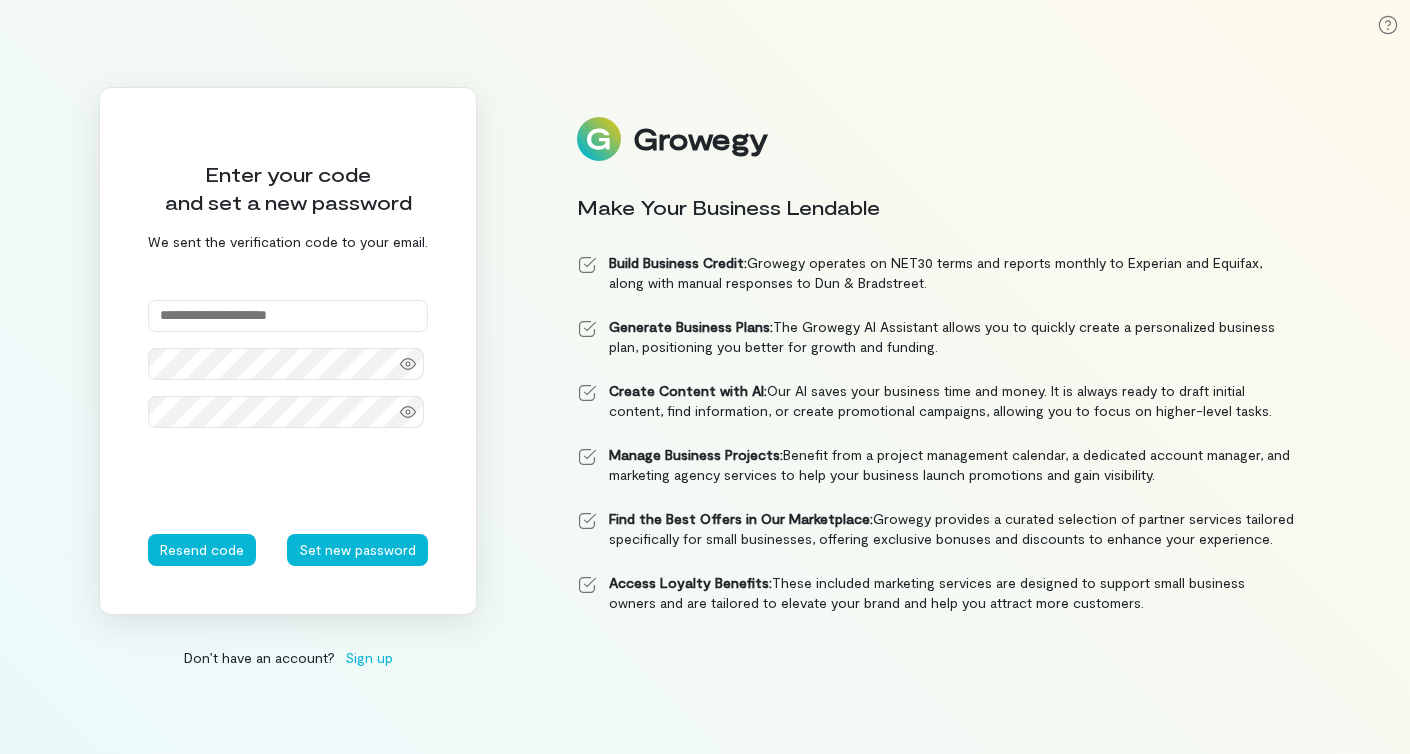 click at bounding box center (288, 316) 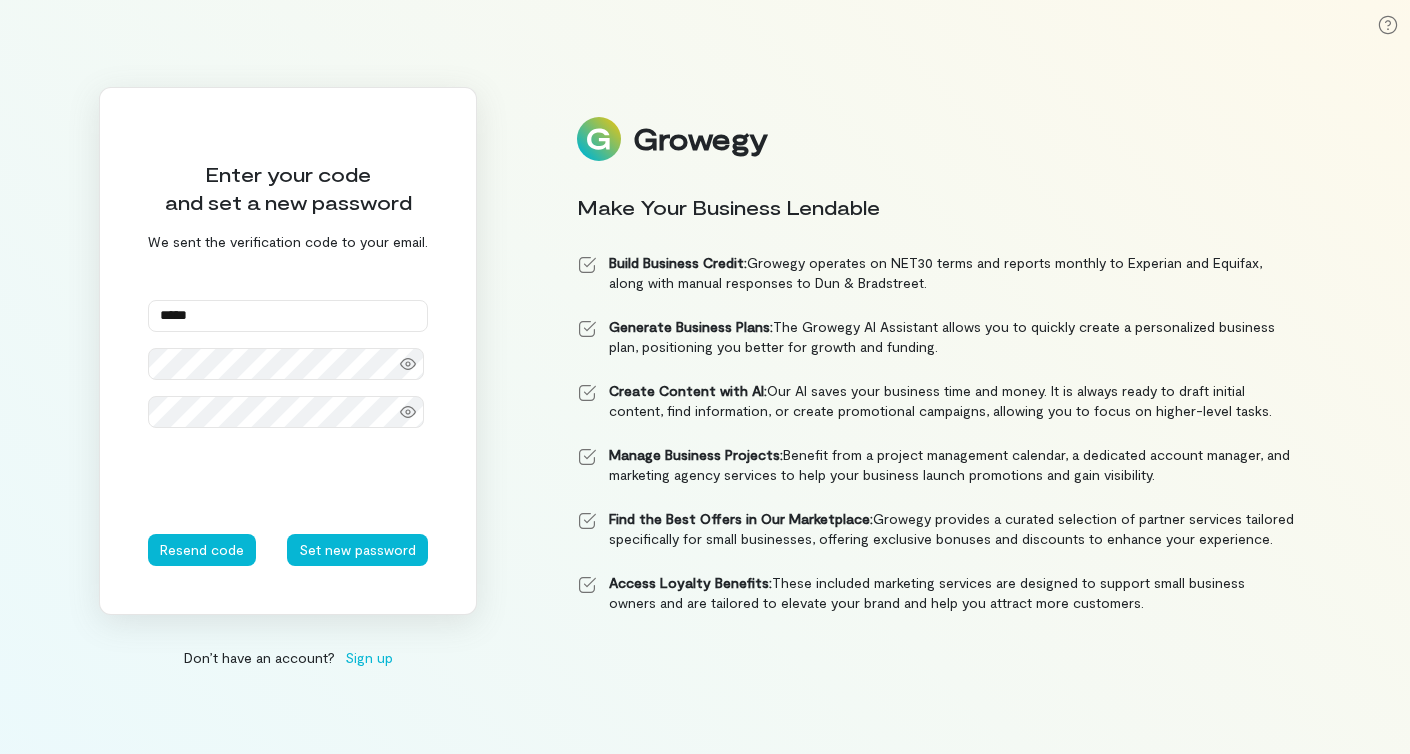 click on "*****" at bounding box center [288, 316] 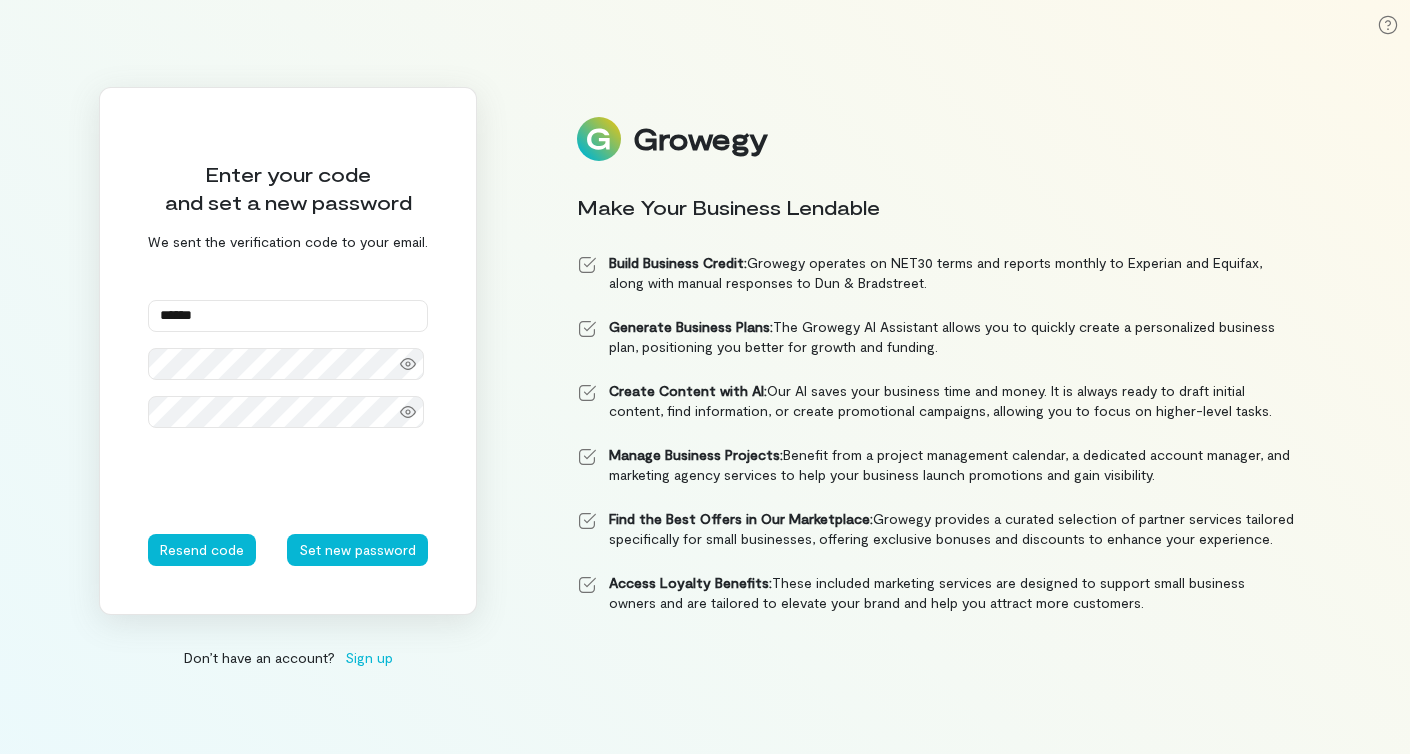 type on "******" 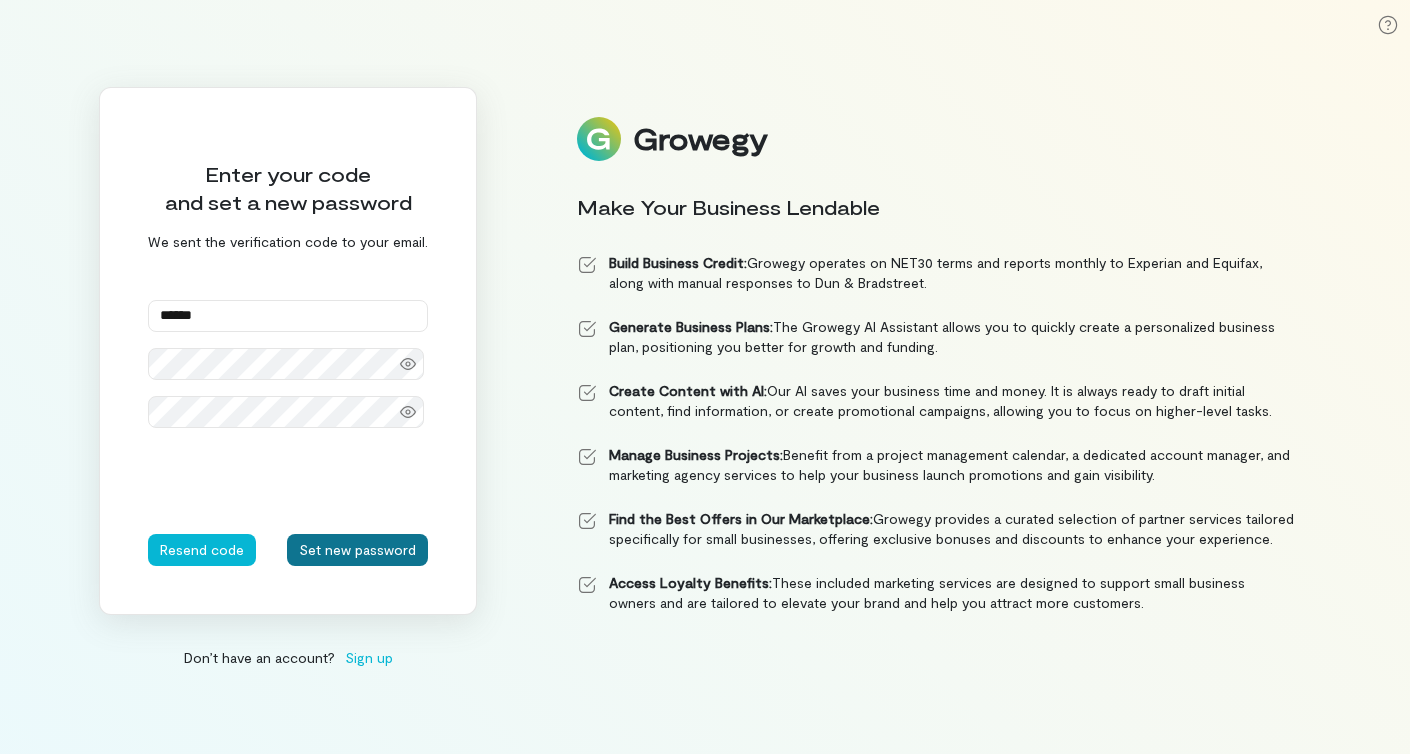 click on "Set new password" at bounding box center [357, 550] 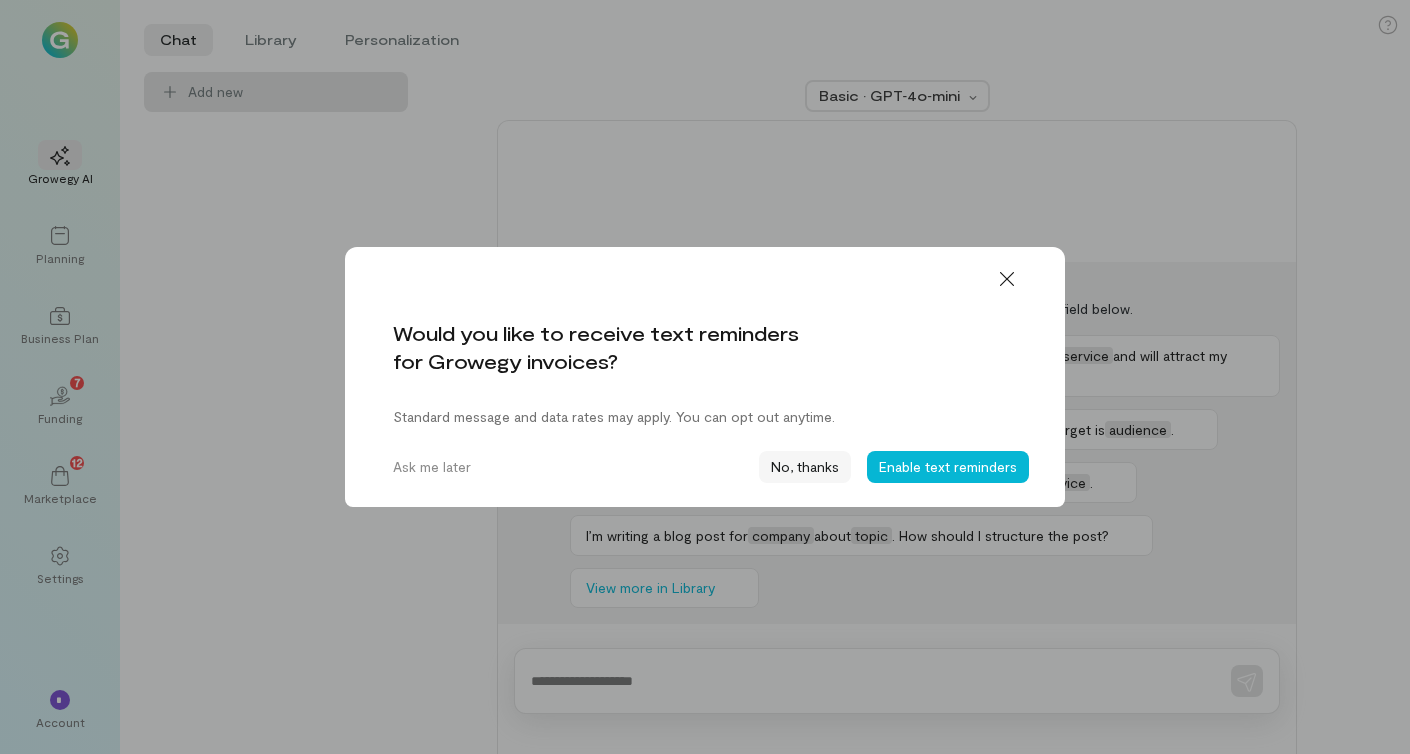 click on "No, thanks" at bounding box center (805, 467) 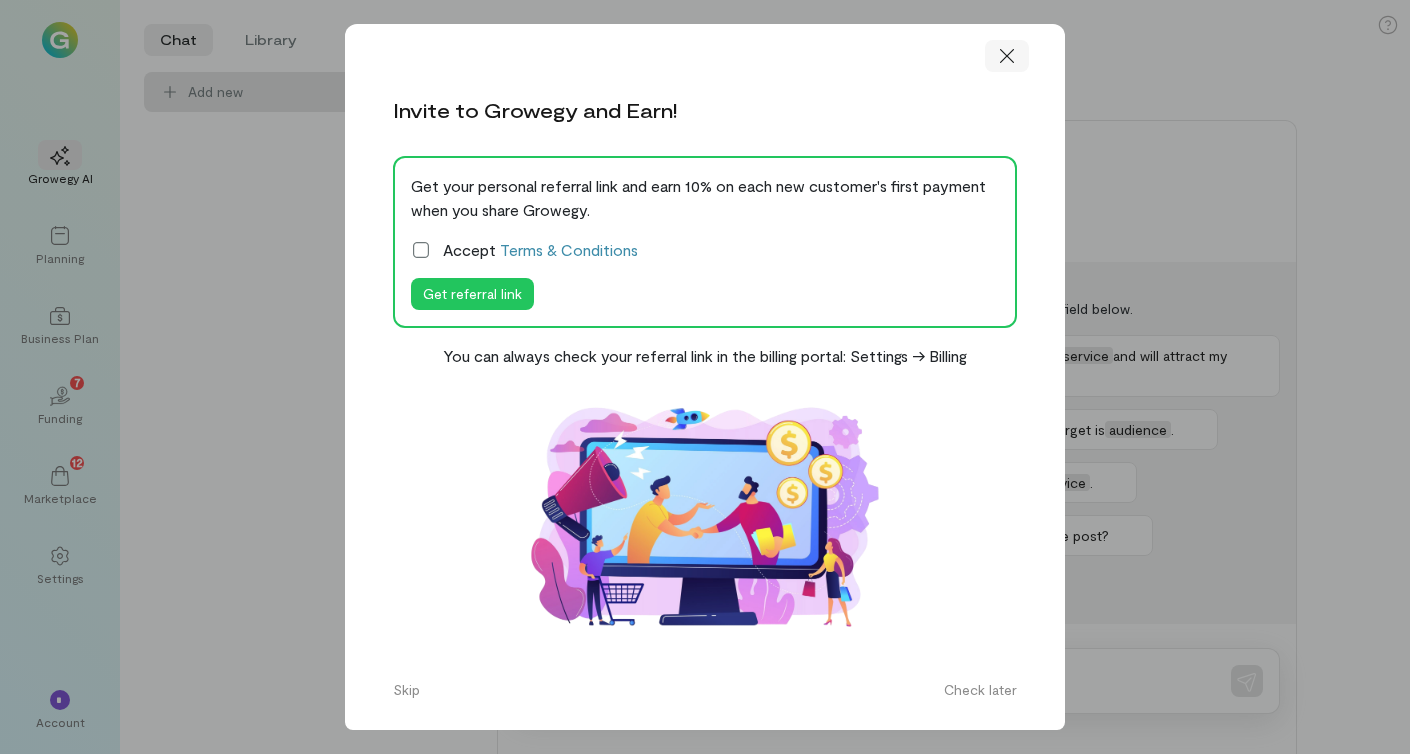 click at bounding box center [1007, 56] 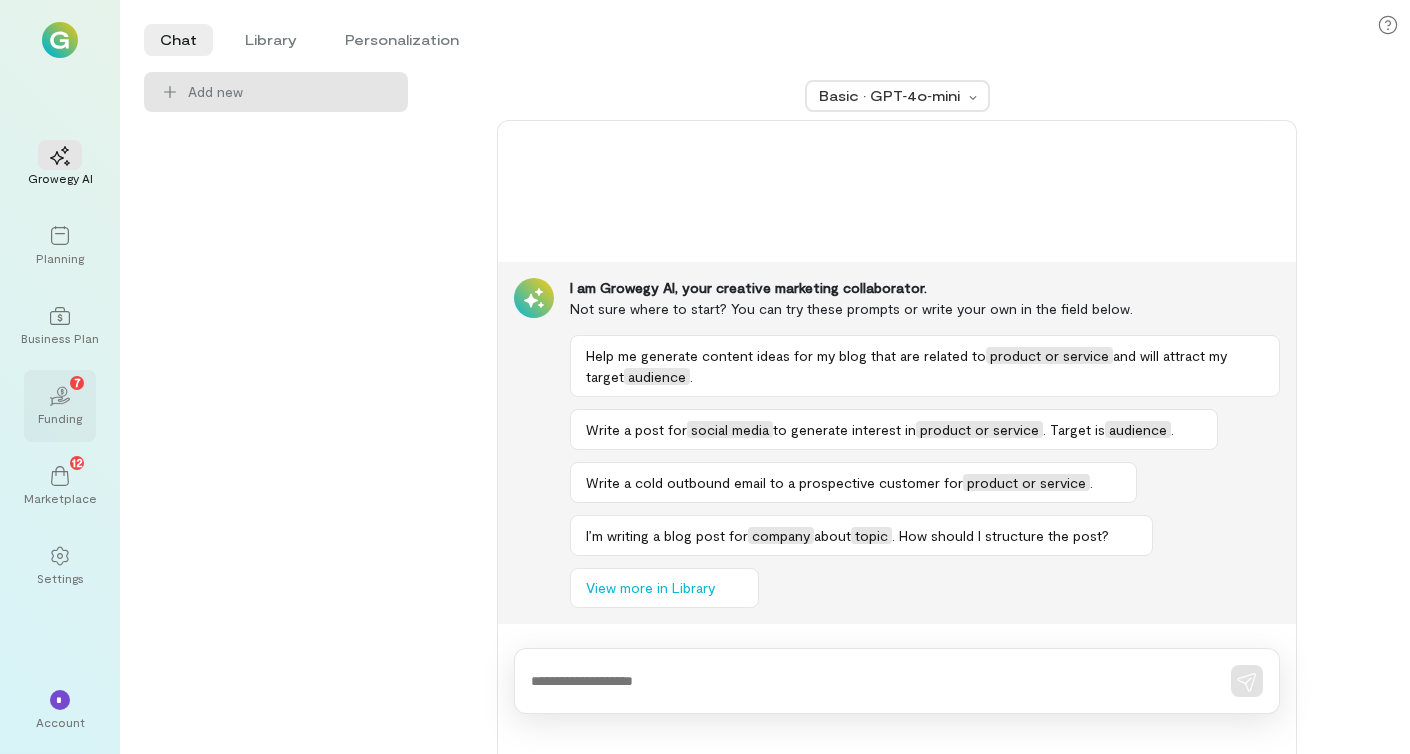 click on "02 7" at bounding box center (60, 395) 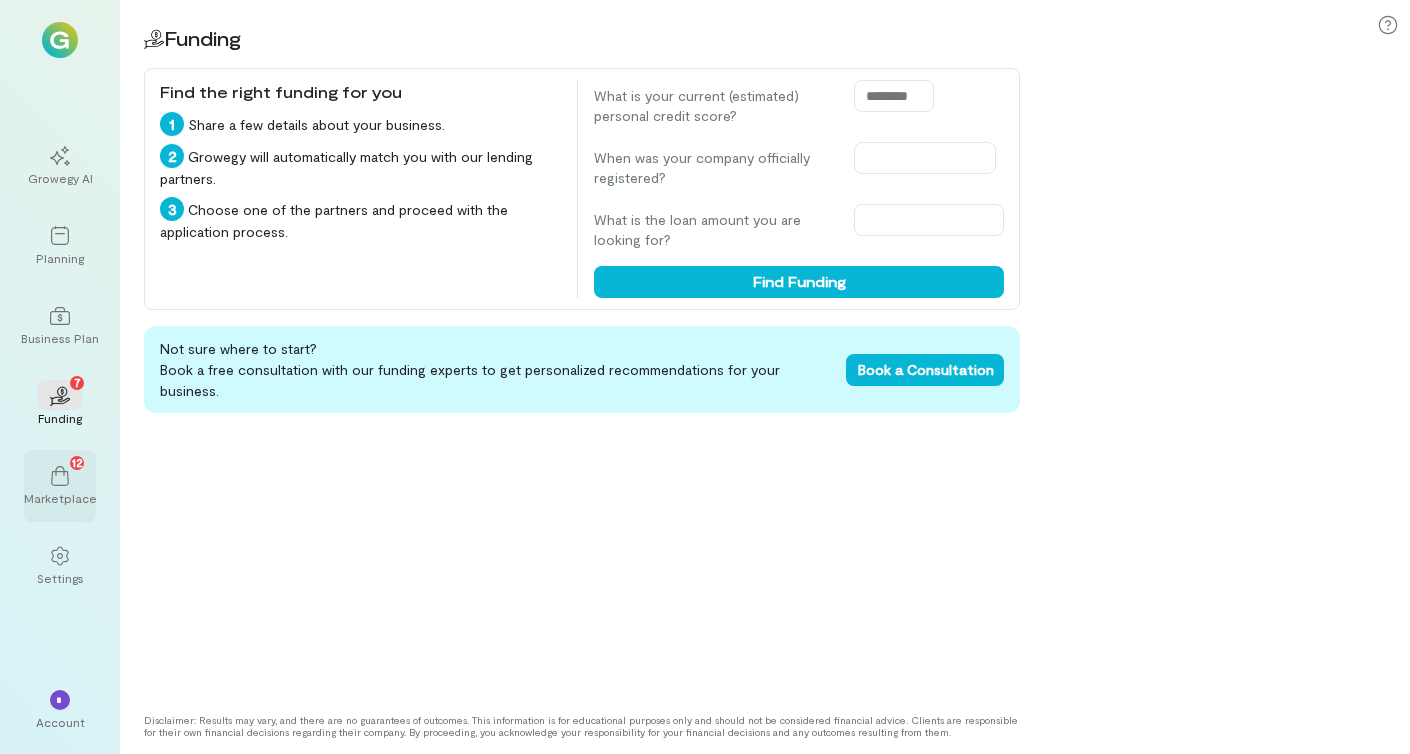 click on "Marketplace" at bounding box center (60, 498) 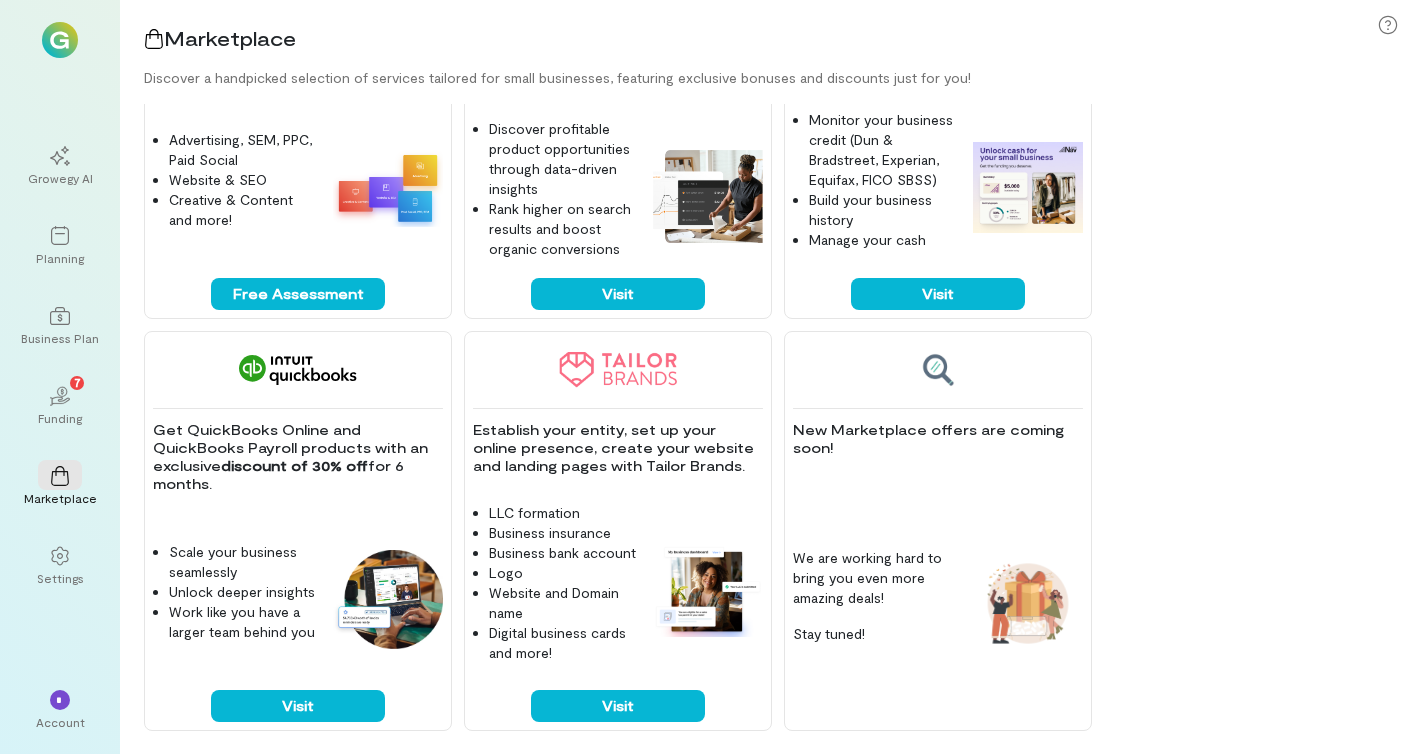 scroll, scrollTop: 1010, scrollLeft: 0, axis: vertical 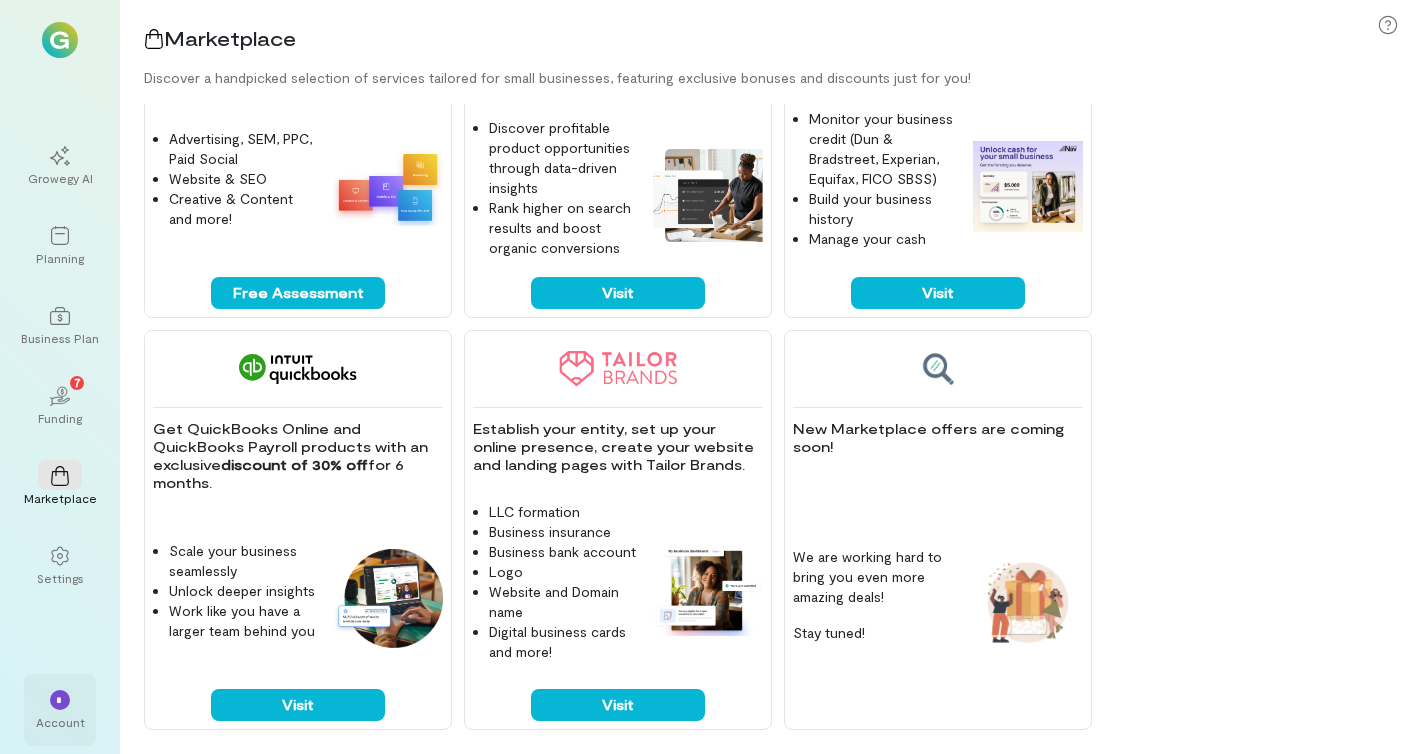 click on "*" at bounding box center (60, 700) 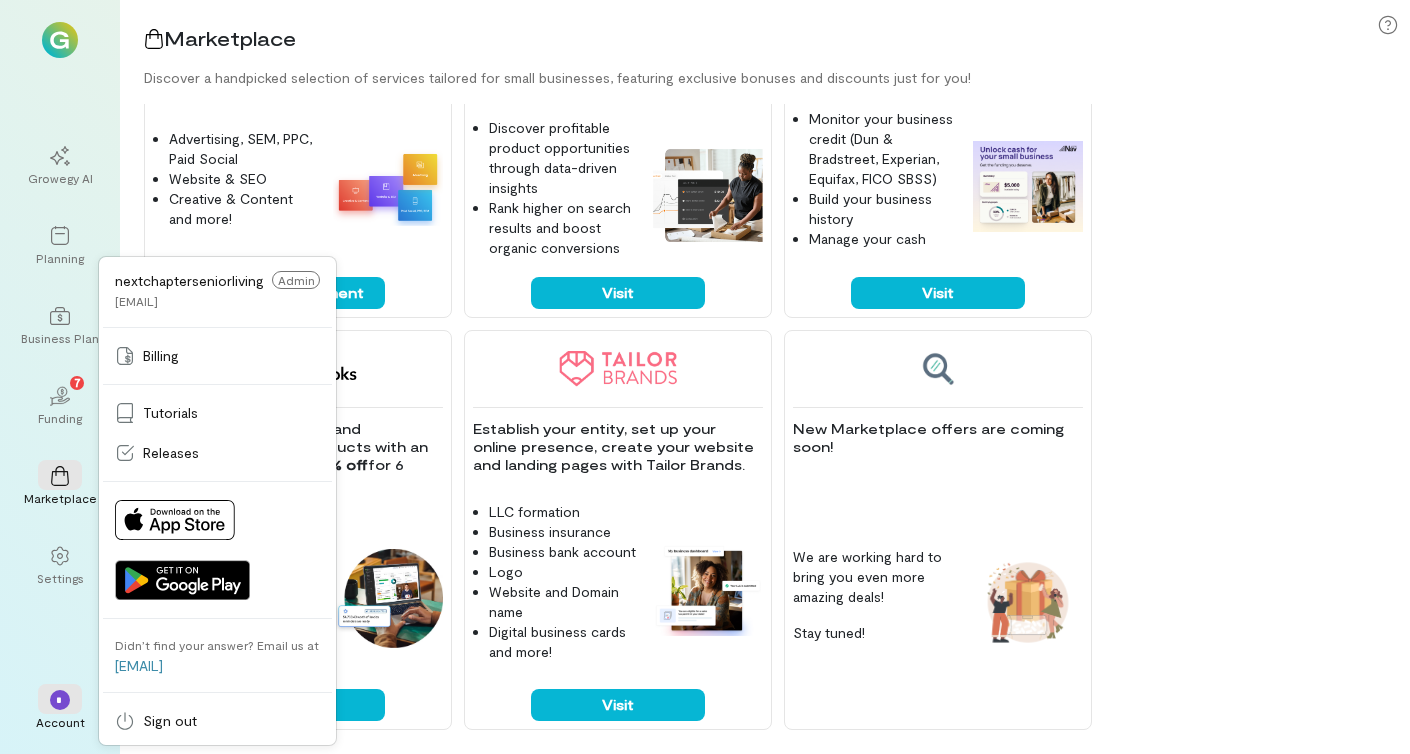 click on "Growegy AI Planning Business Plan 02 7 Funding Marketplace Settings * Account [USERNAME] [EMAIL] Billing Tutorials Releases Didn’t find your answer? Email us at [EMAIL] Sign out" at bounding box center [60, 377] 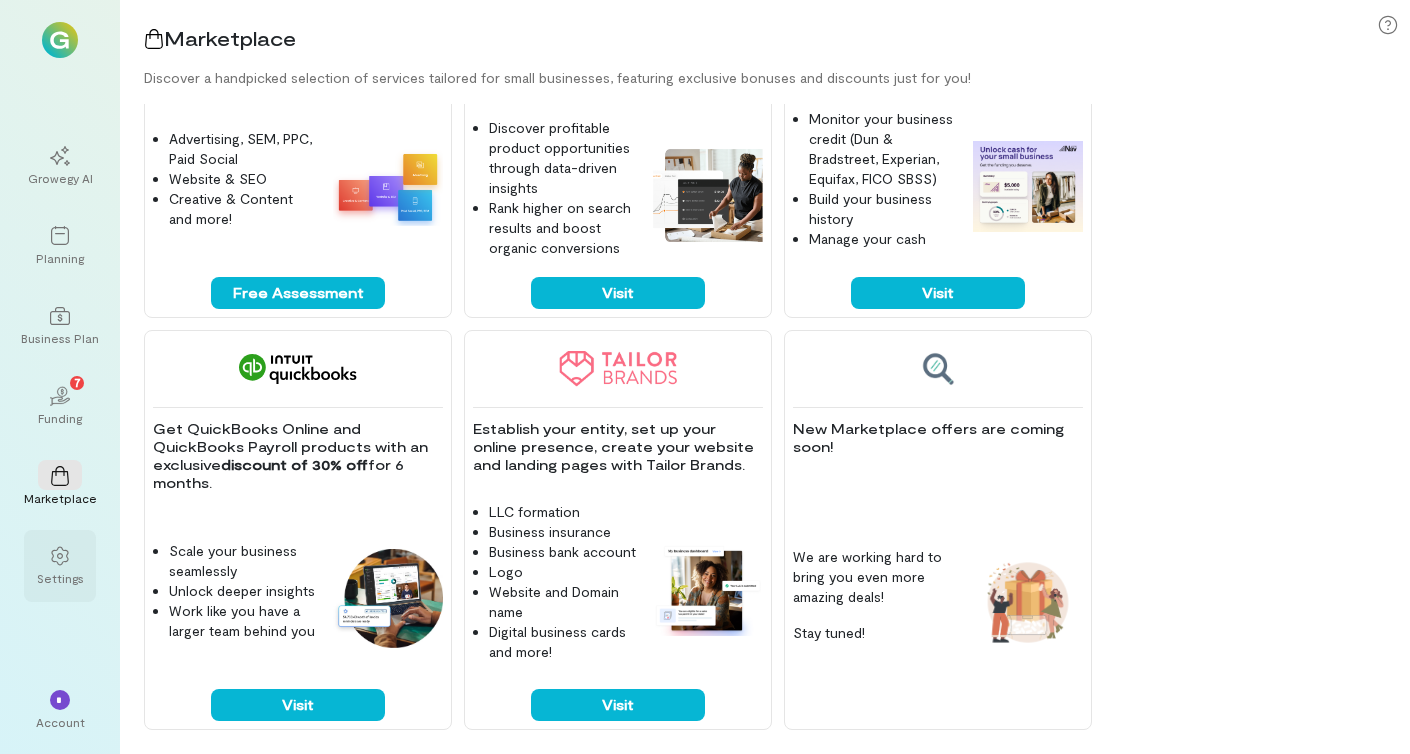 click on "Settings" at bounding box center (60, 578) 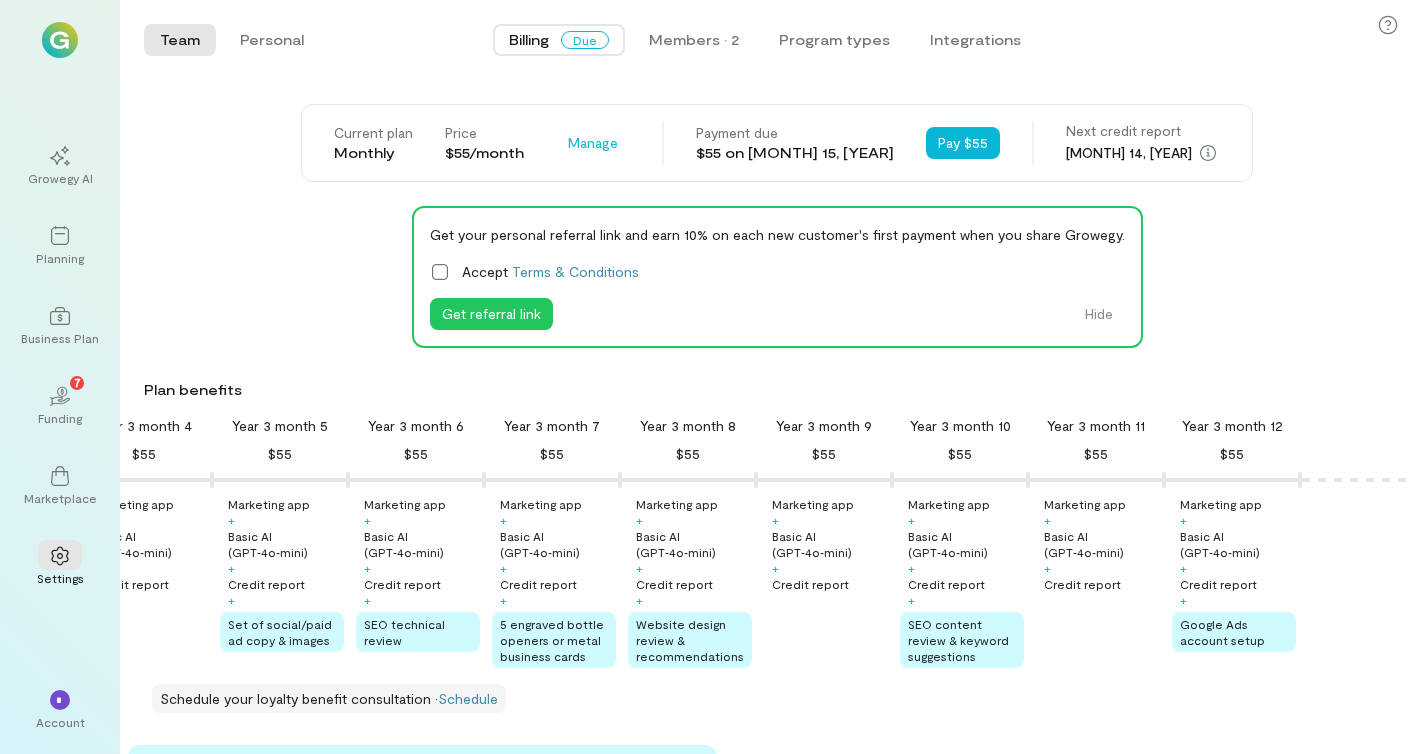 scroll, scrollTop: 0, scrollLeft: 3758, axis: horizontal 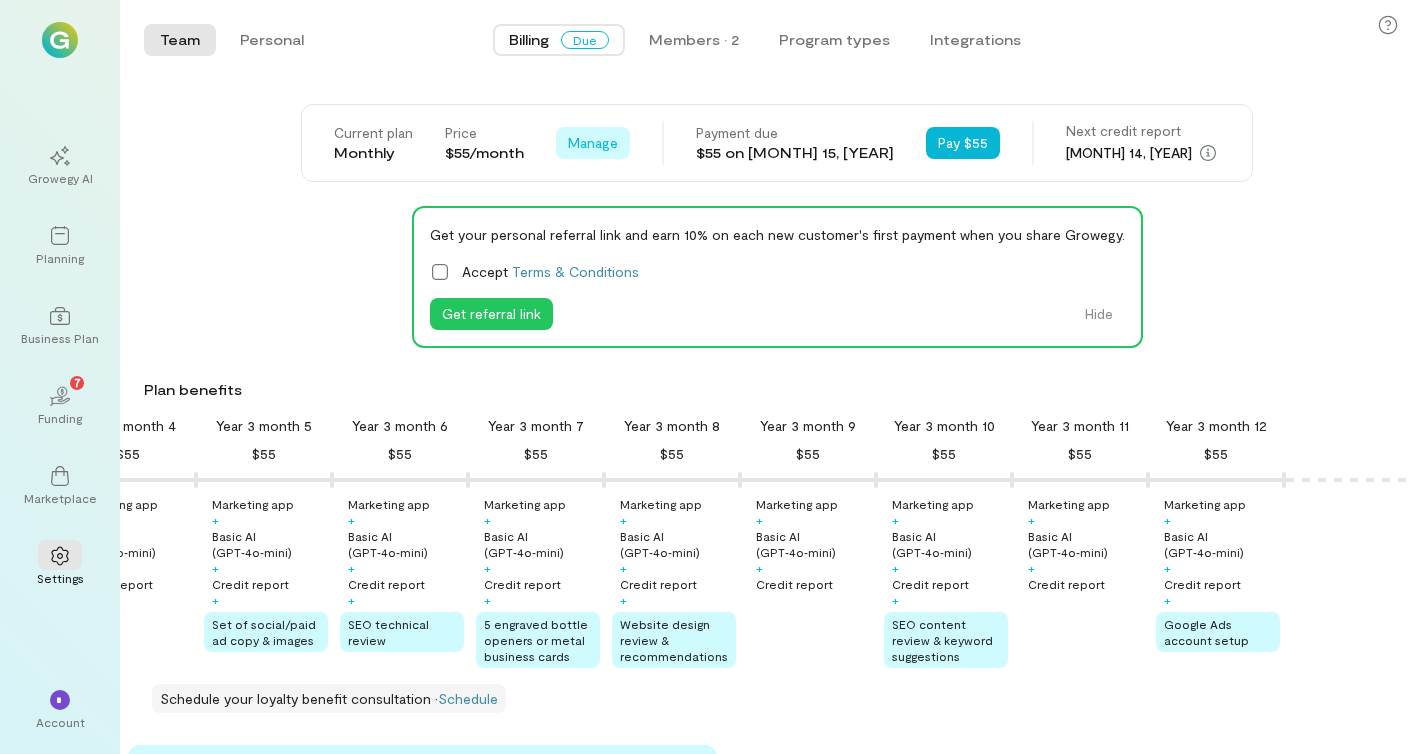 click on "Manage" at bounding box center (593, 143) 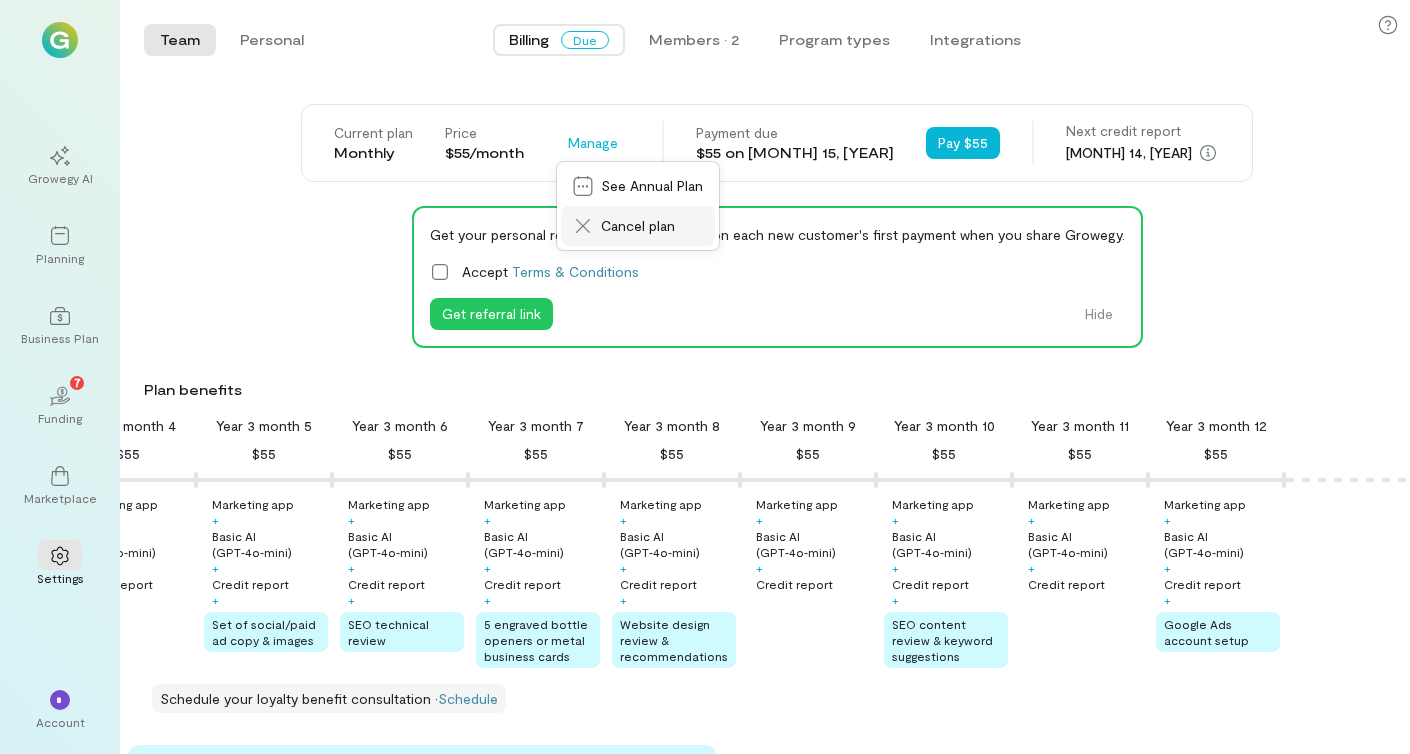click on "Cancel plan" at bounding box center [638, 226] 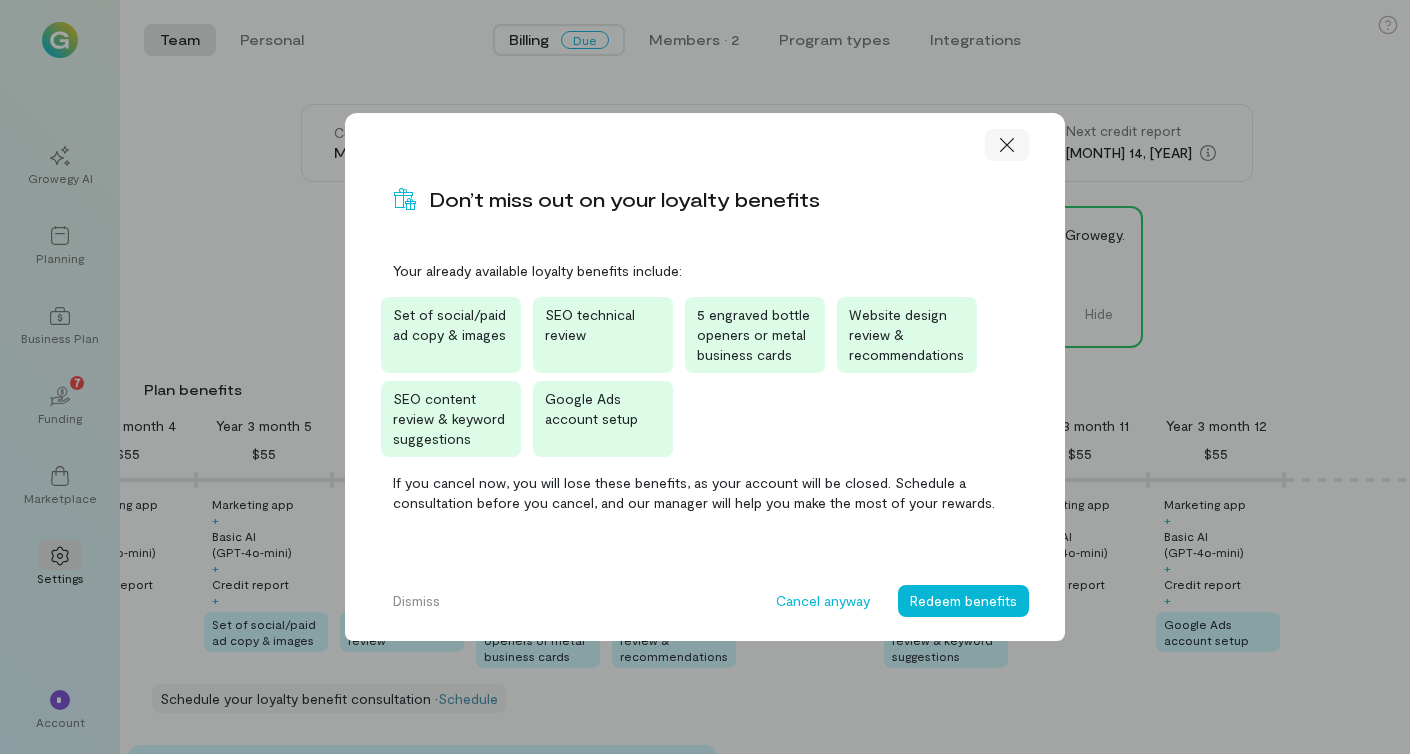 click at bounding box center [1007, 145] 